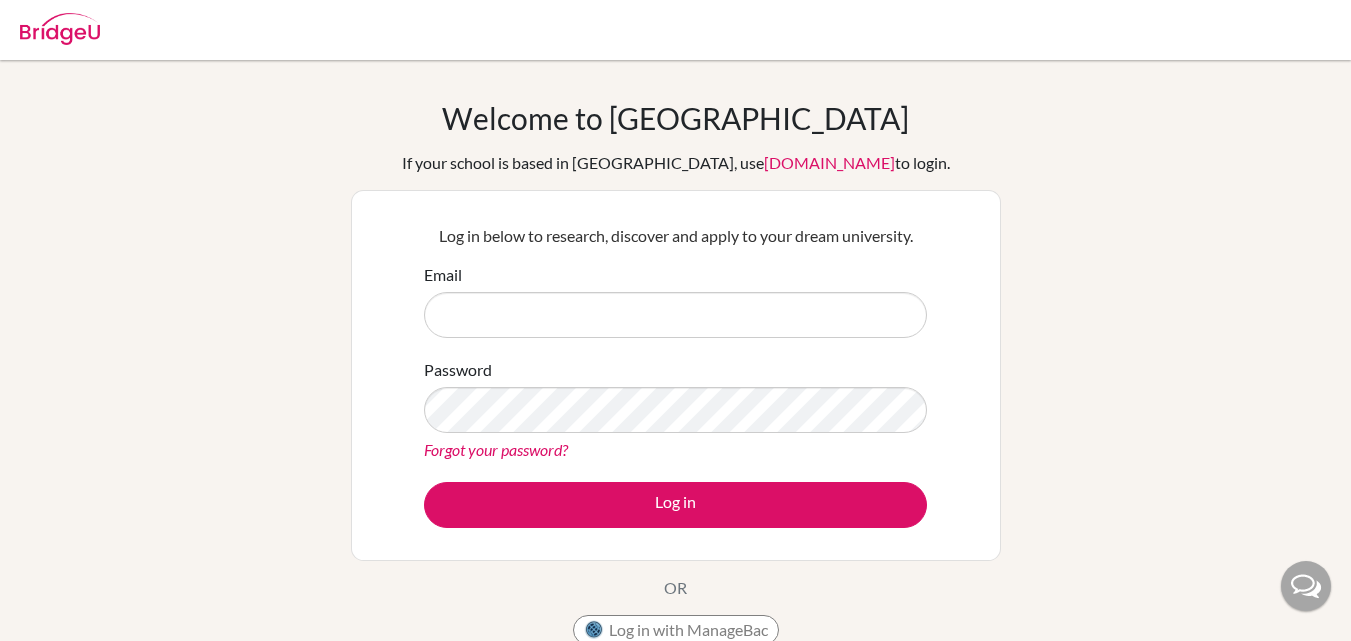 scroll, scrollTop: 0, scrollLeft: 0, axis: both 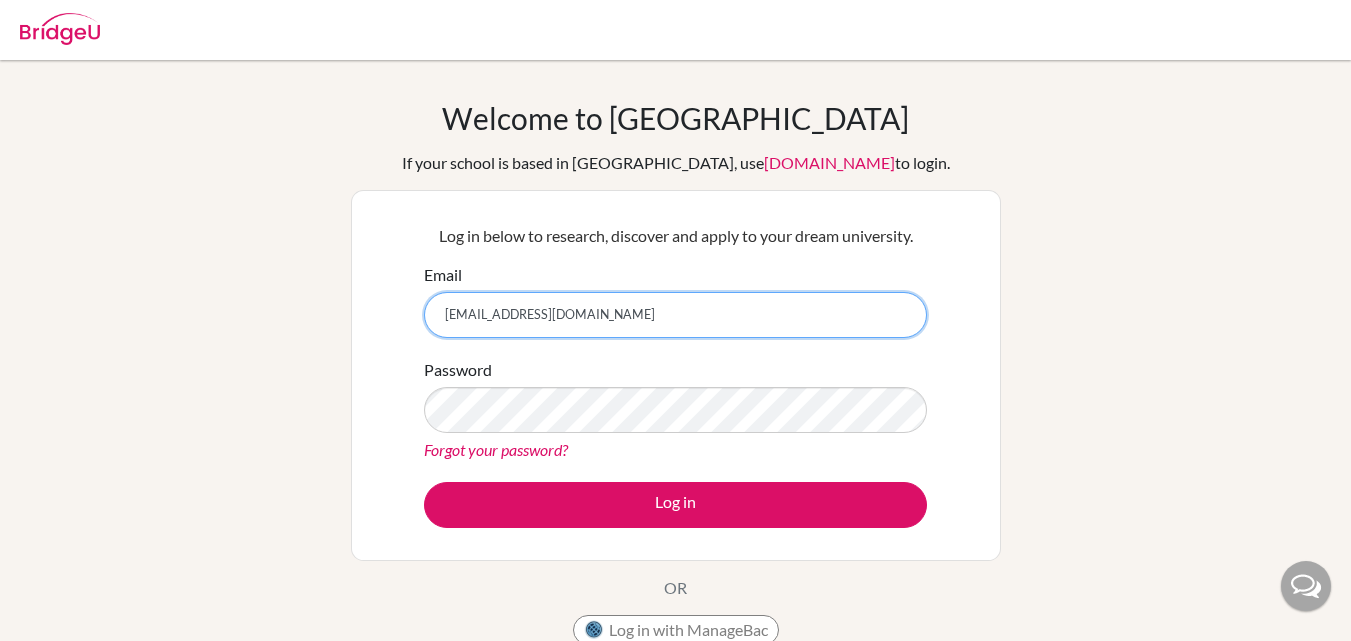 type on "[EMAIL_ADDRESS][DOMAIN_NAME]" 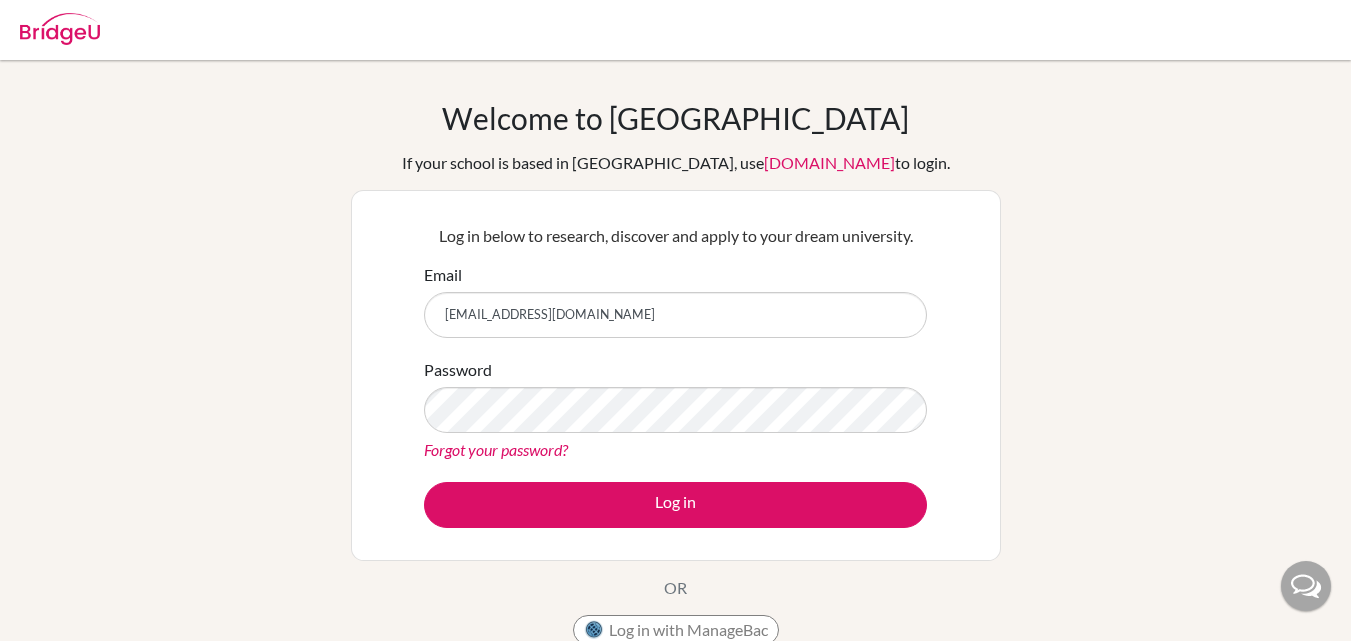 click on "Forgot your password?" at bounding box center [496, 449] 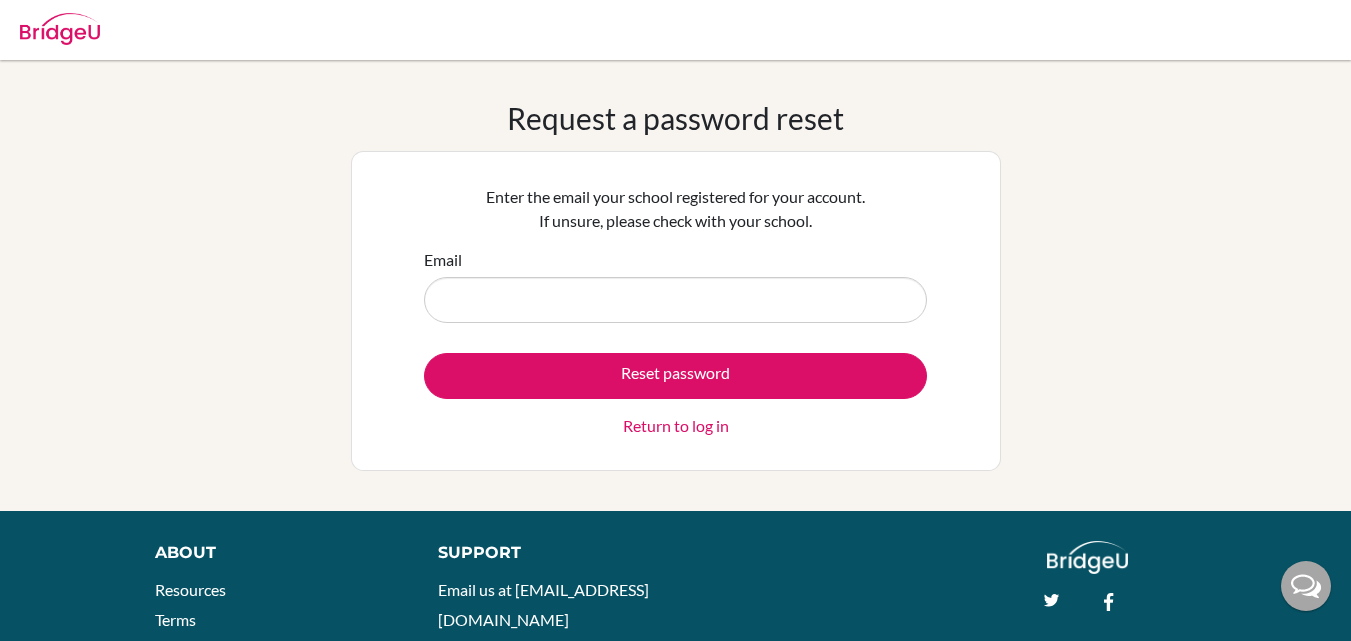 scroll, scrollTop: 0, scrollLeft: 0, axis: both 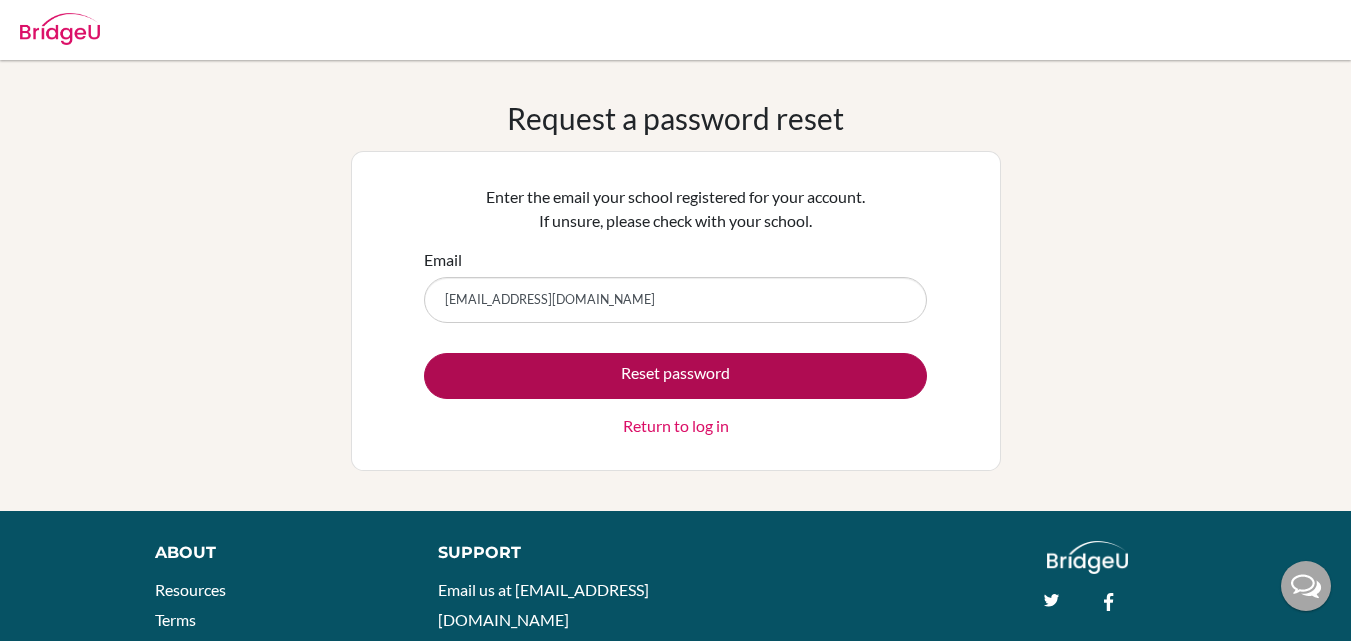 type on "[EMAIL_ADDRESS][DOMAIN_NAME]" 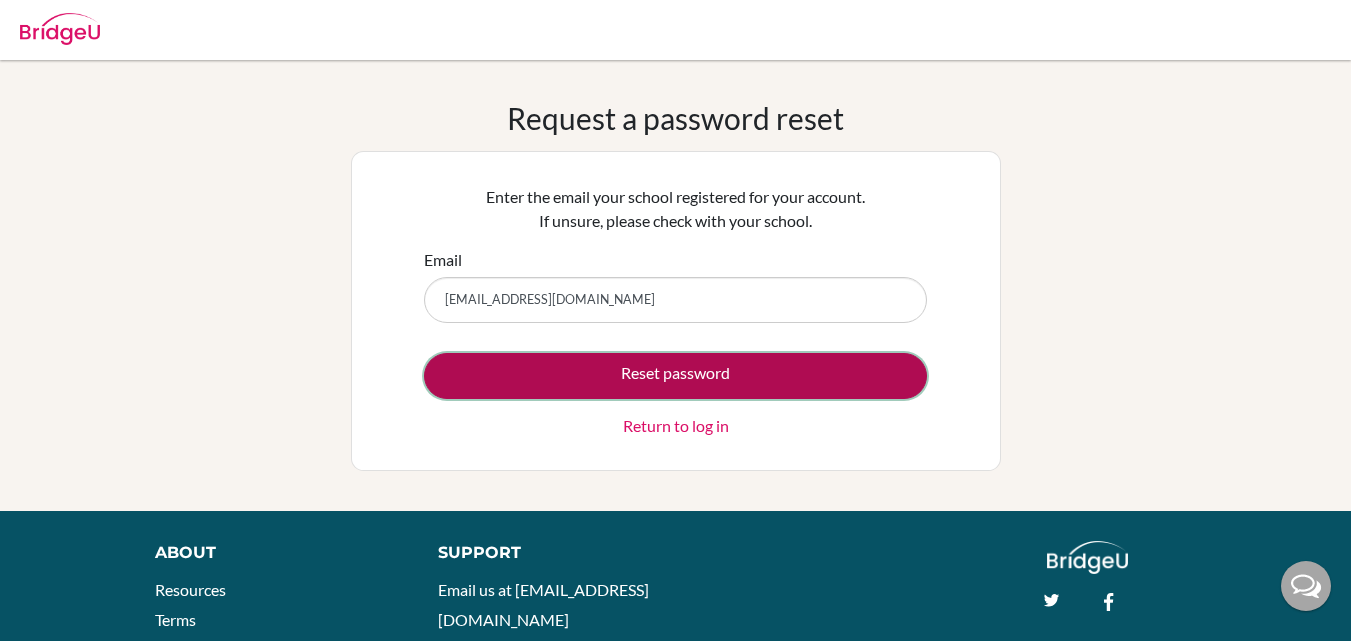 click on "Reset password" at bounding box center [675, 376] 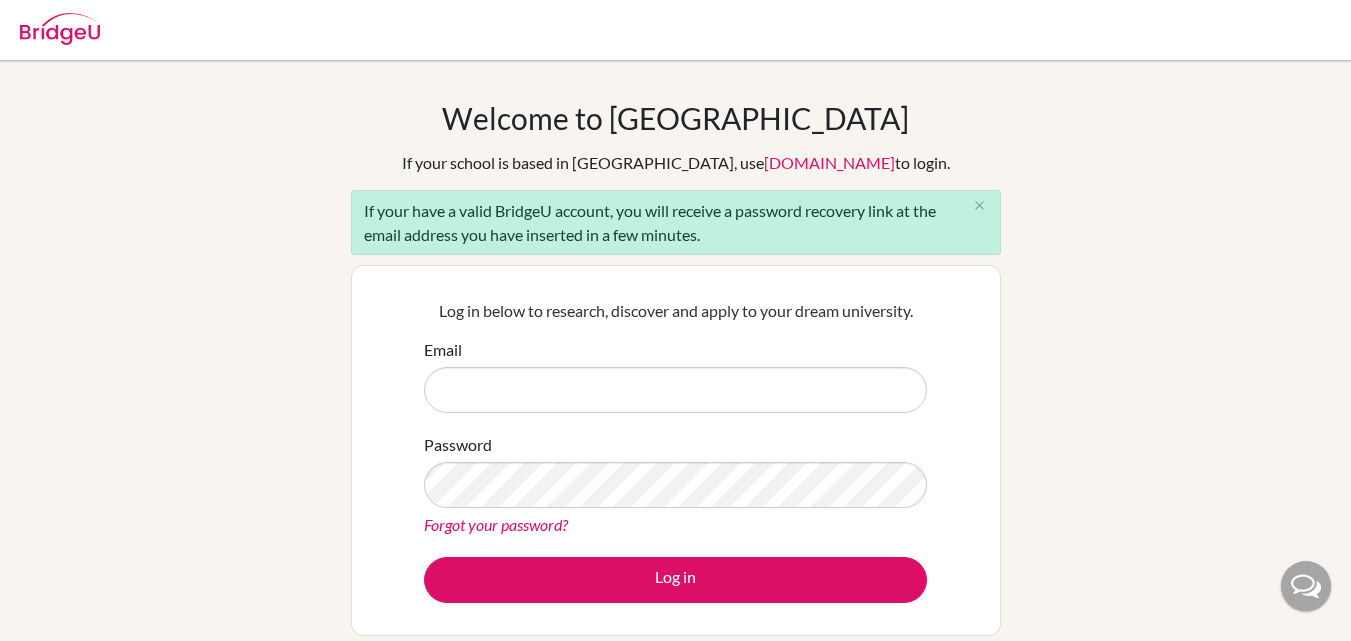 scroll, scrollTop: 0, scrollLeft: 0, axis: both 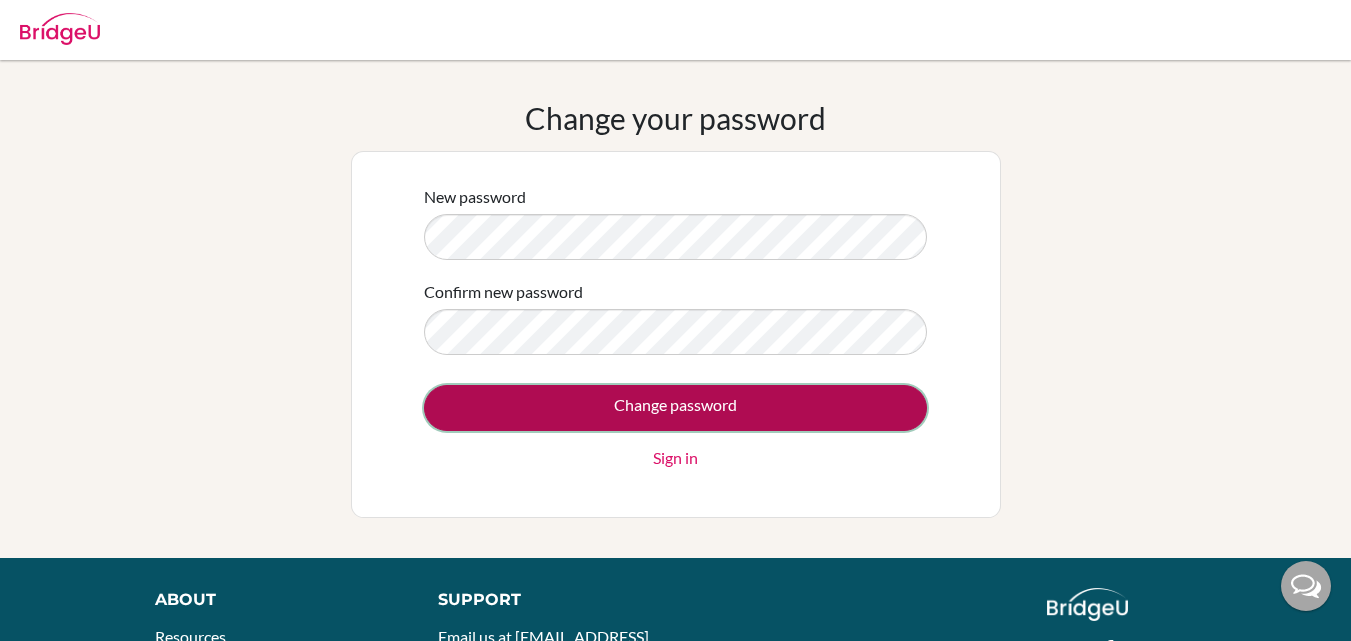 click on "Change password" at bounding box center (675, 408) 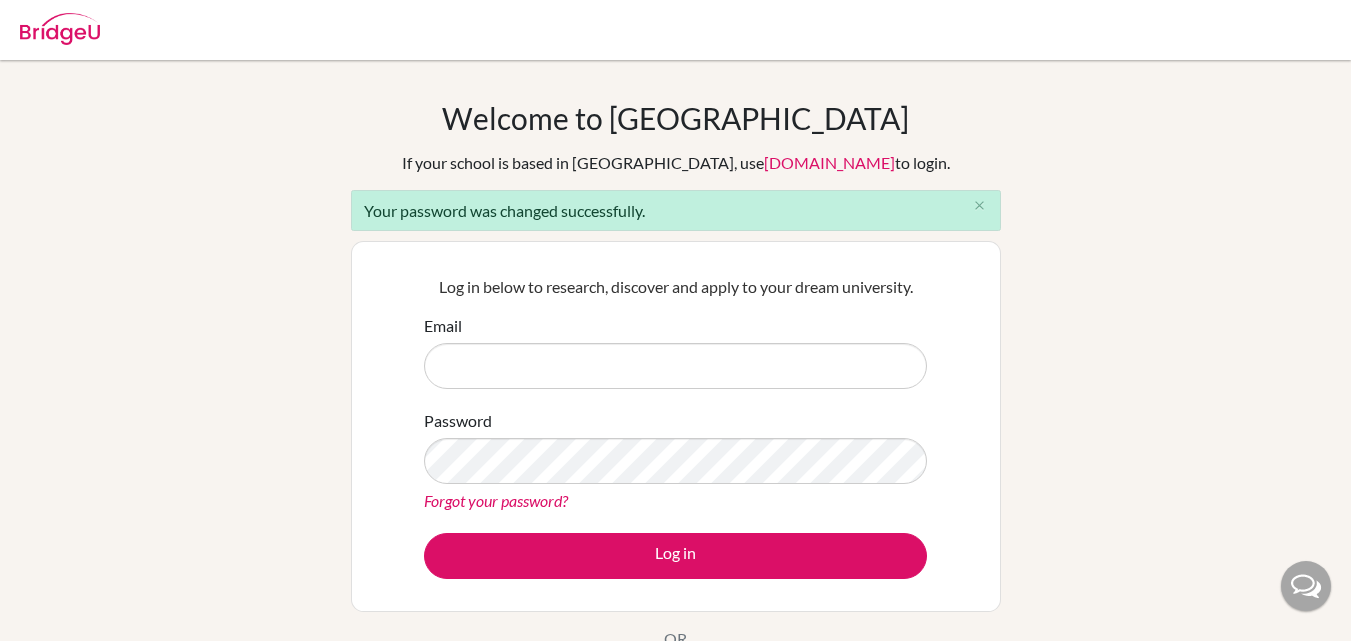 scroll, scrollTop: 0, scrollLeft: 0, axis: both 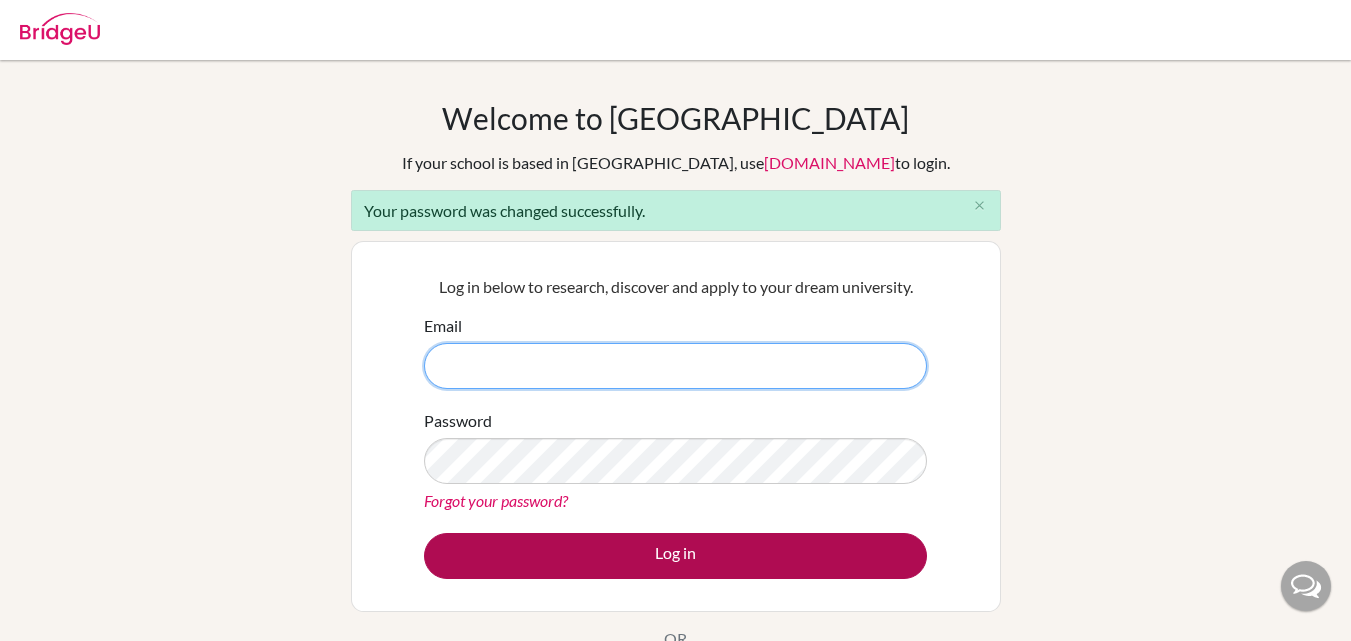 type on "[EMAIL_ADDRESS][DOMAIN_NAME]" 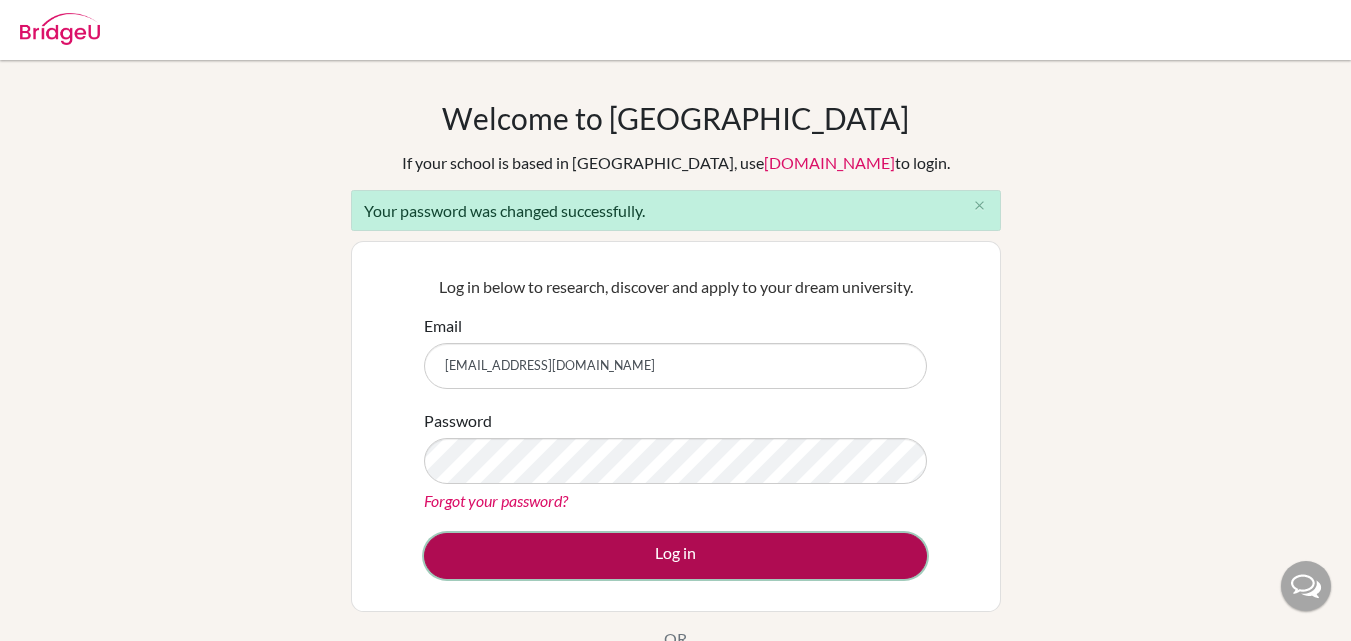 click on "Log in" at bounding box center [675, 556] 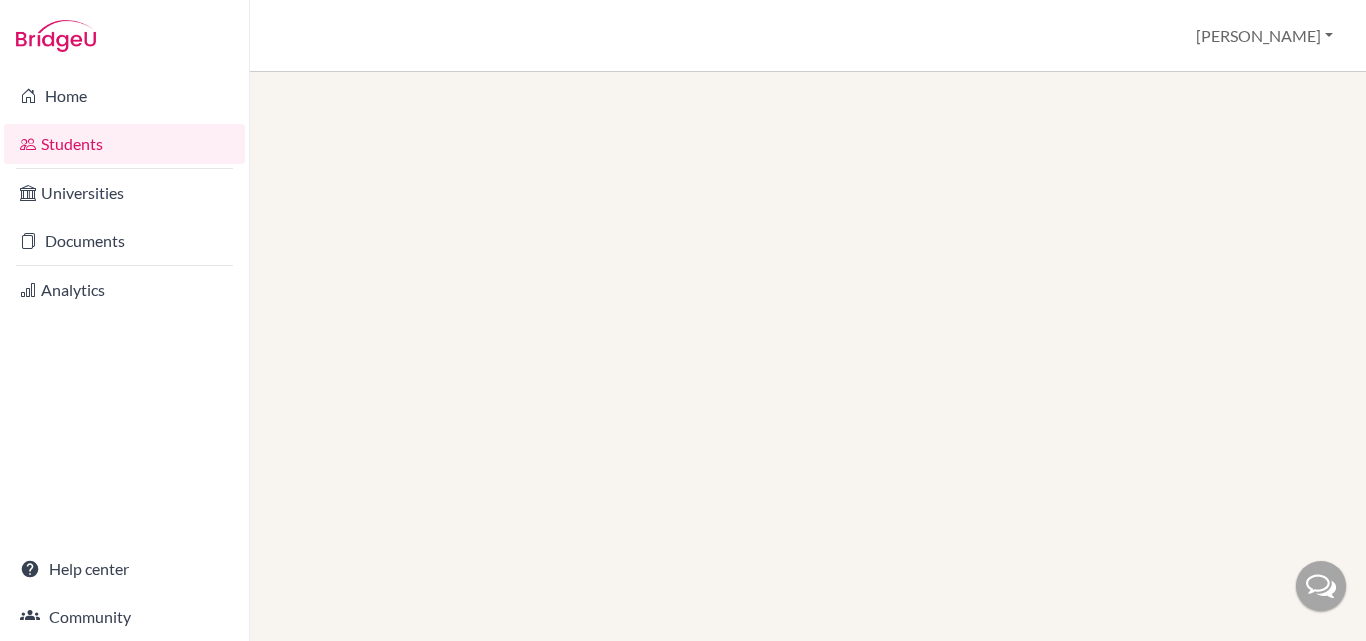 scroll, scrollTop: 0, scrollLeft: 0, axis: both 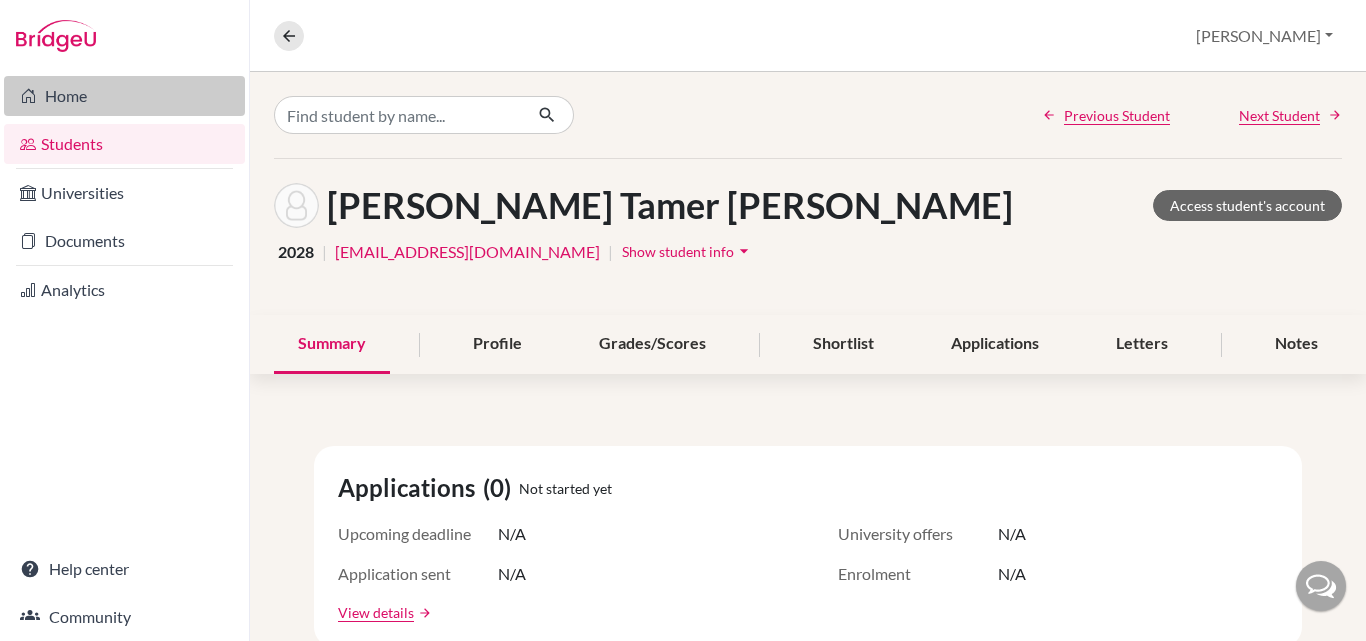 click on "Home" at bounding box center (124, 96) 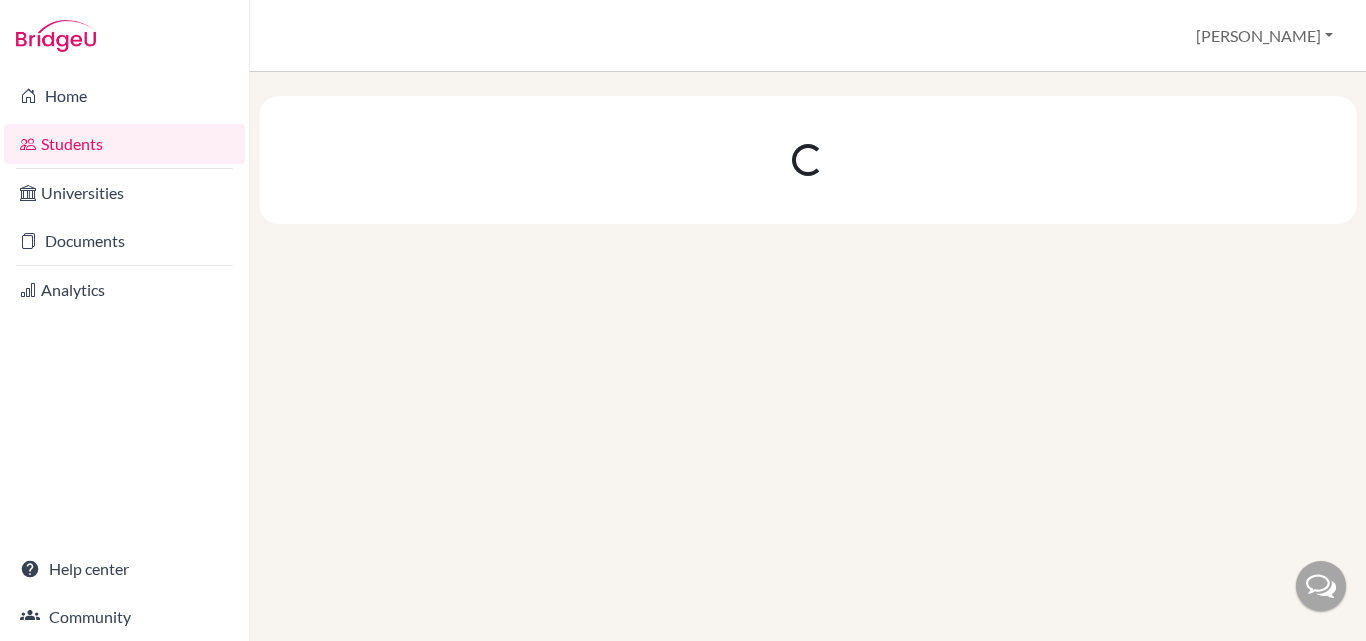 scroll, scrollTop: 0, scrollLeft: 0, axis: both 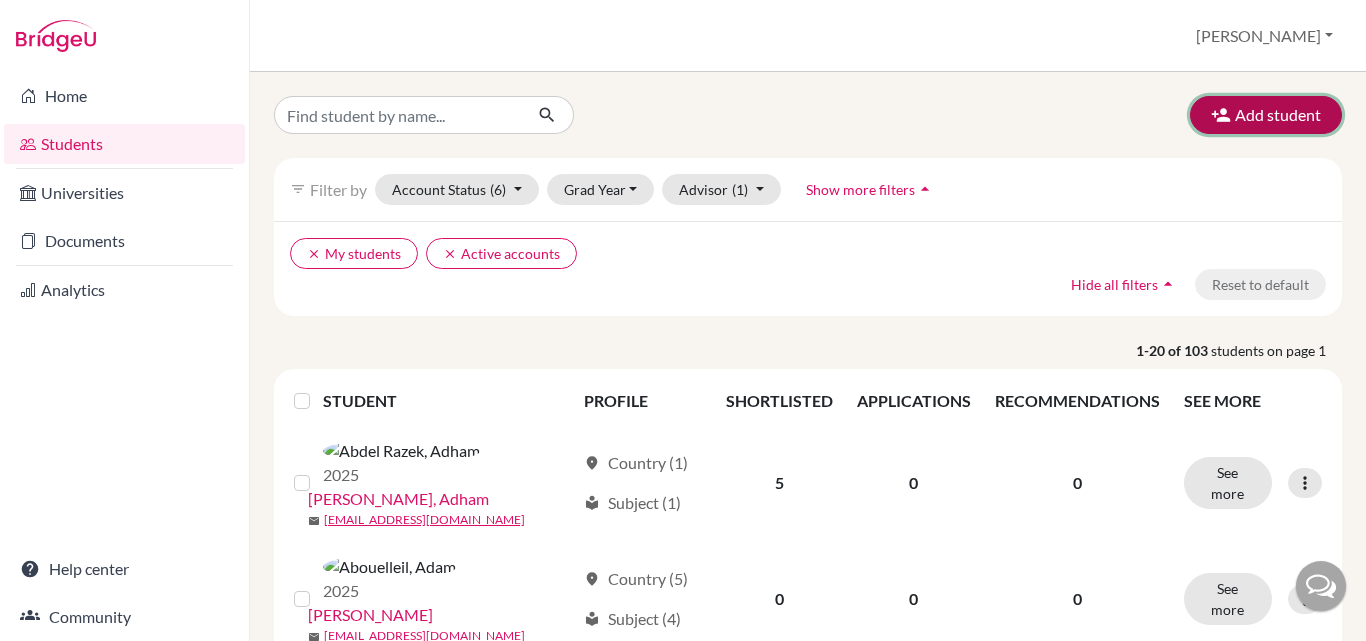 click on "Add student" at bounding box center [1266, 115] 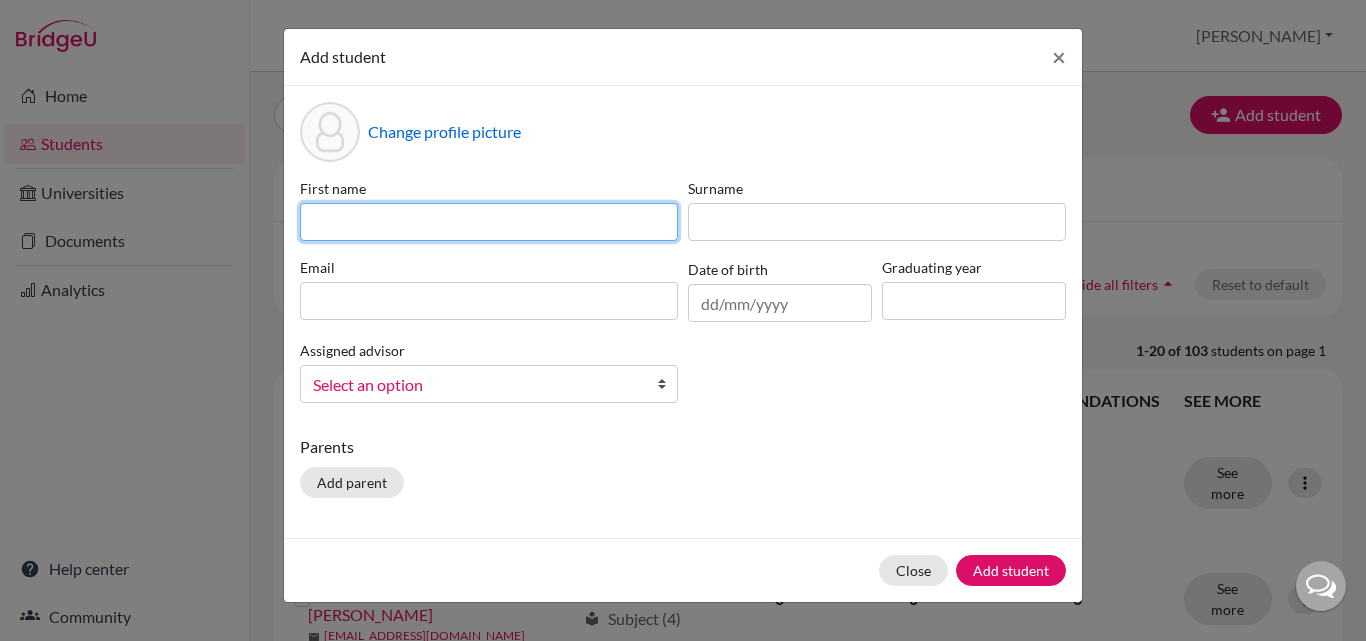 click at bounding box center (489, 222) 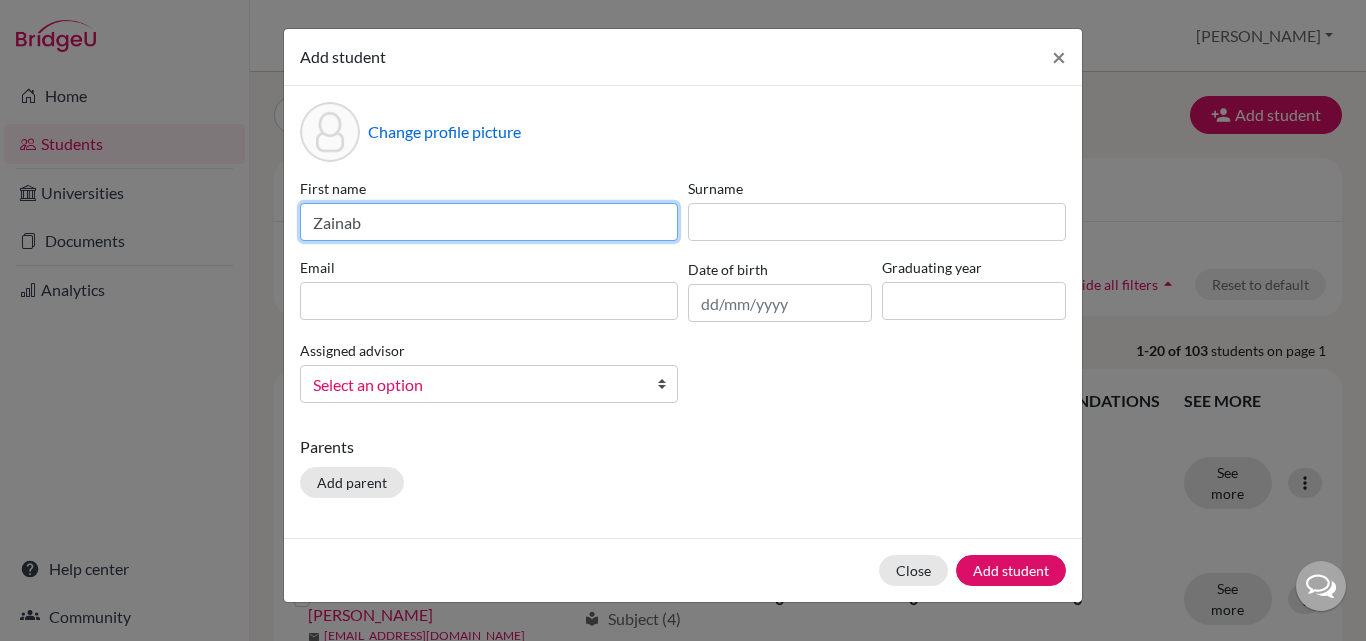 type on "Zainab" 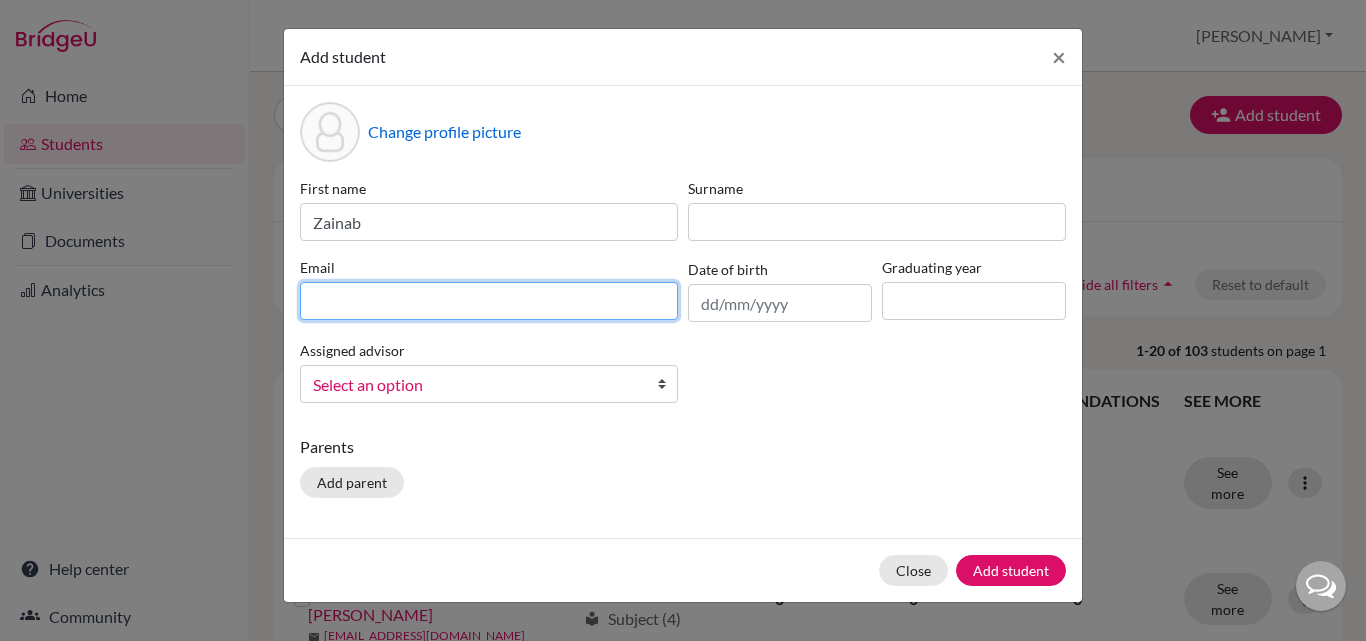 click at bounding box center [489, 301] 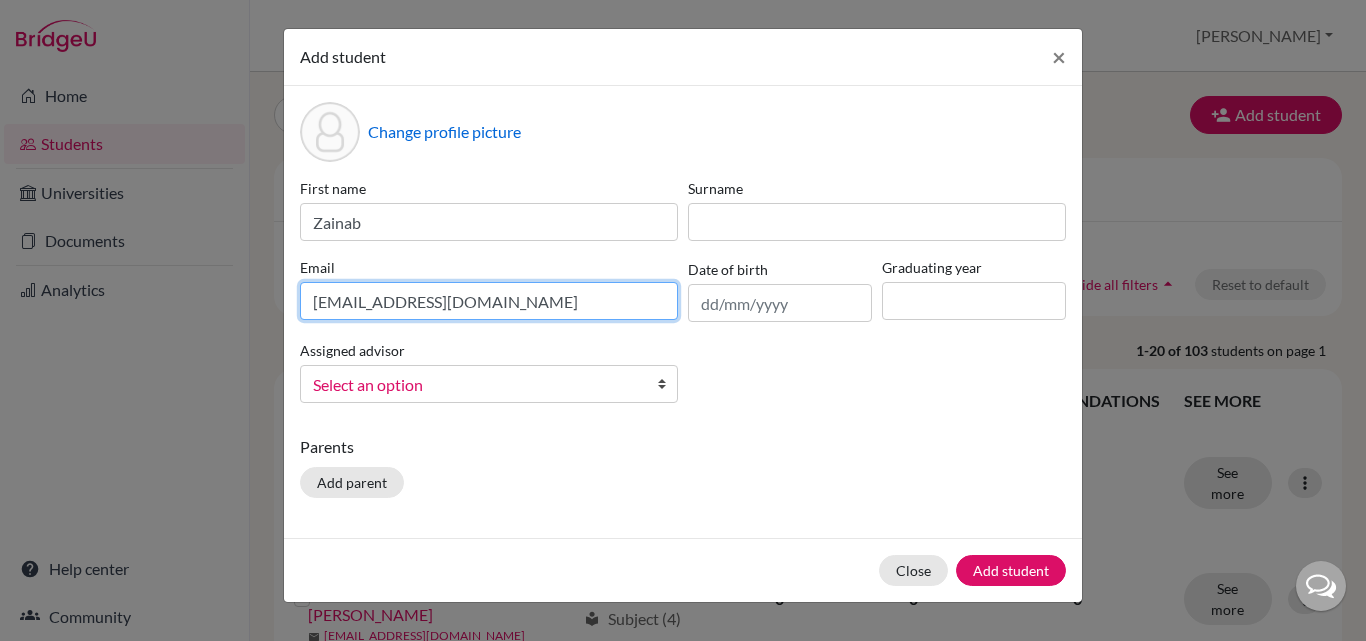 type on "[EMAIL_ADDRESS][DOMAIN_NAME]" 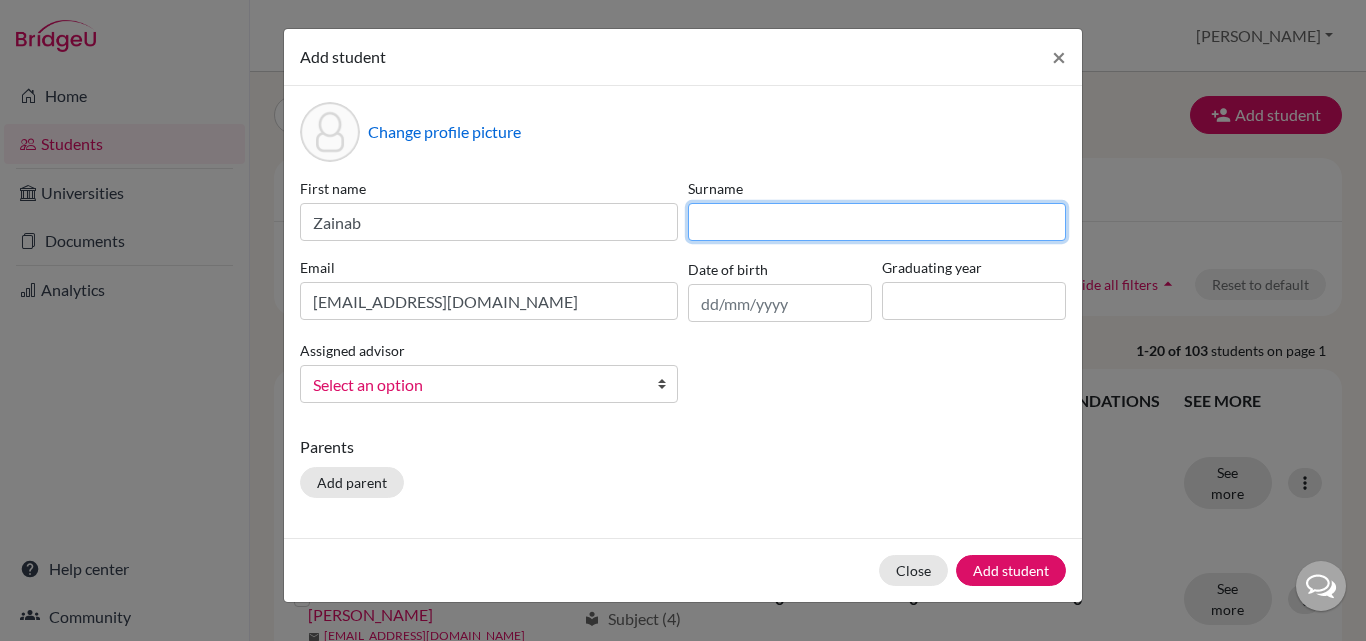 click at bounding box center (877, 222) 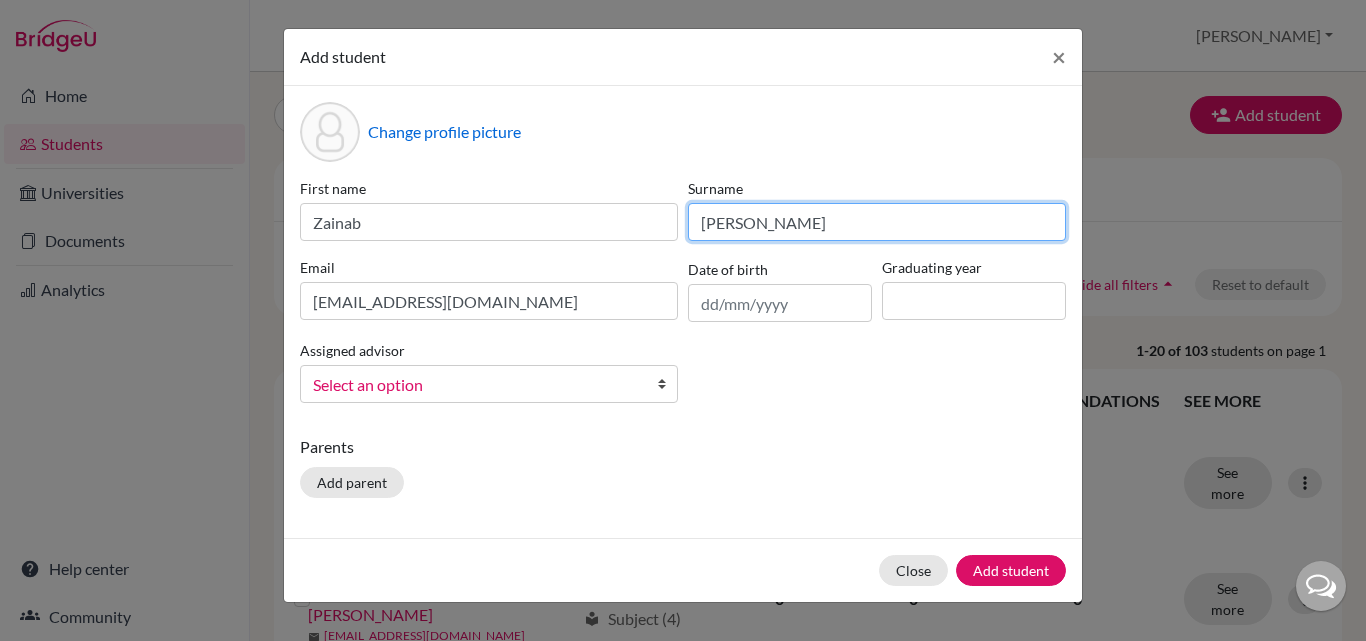 type on "[PERSON_NAME]" 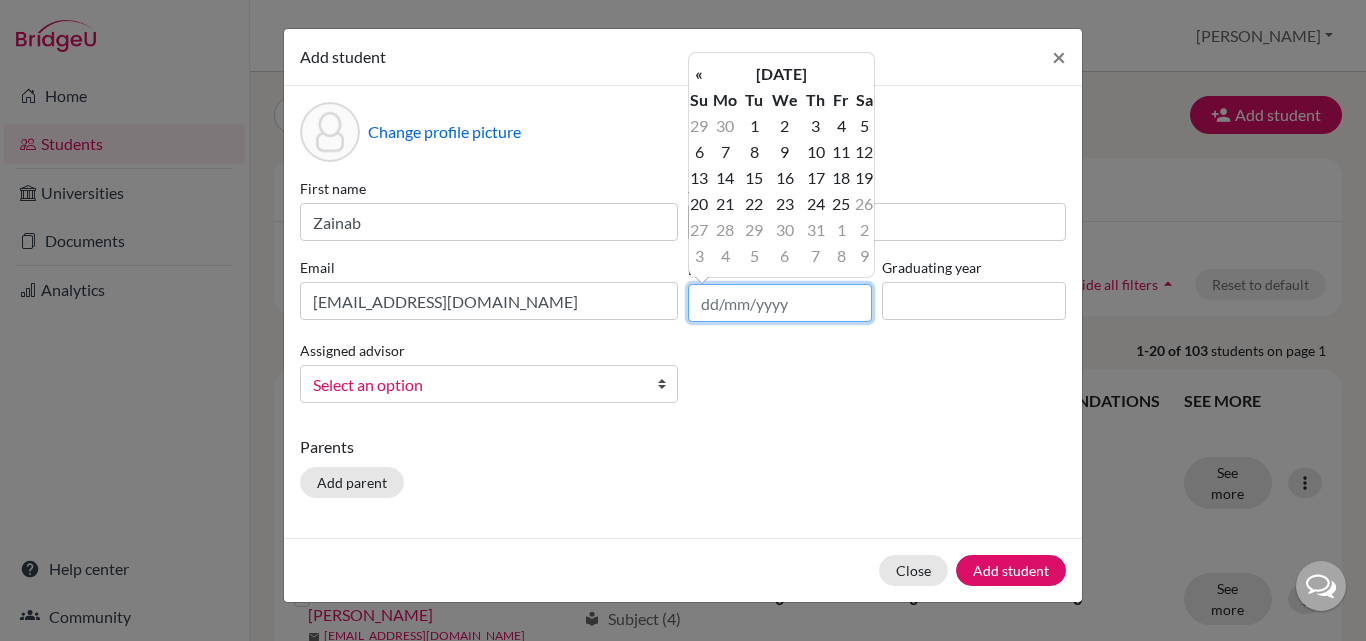 click at bounding box center (780, 303) 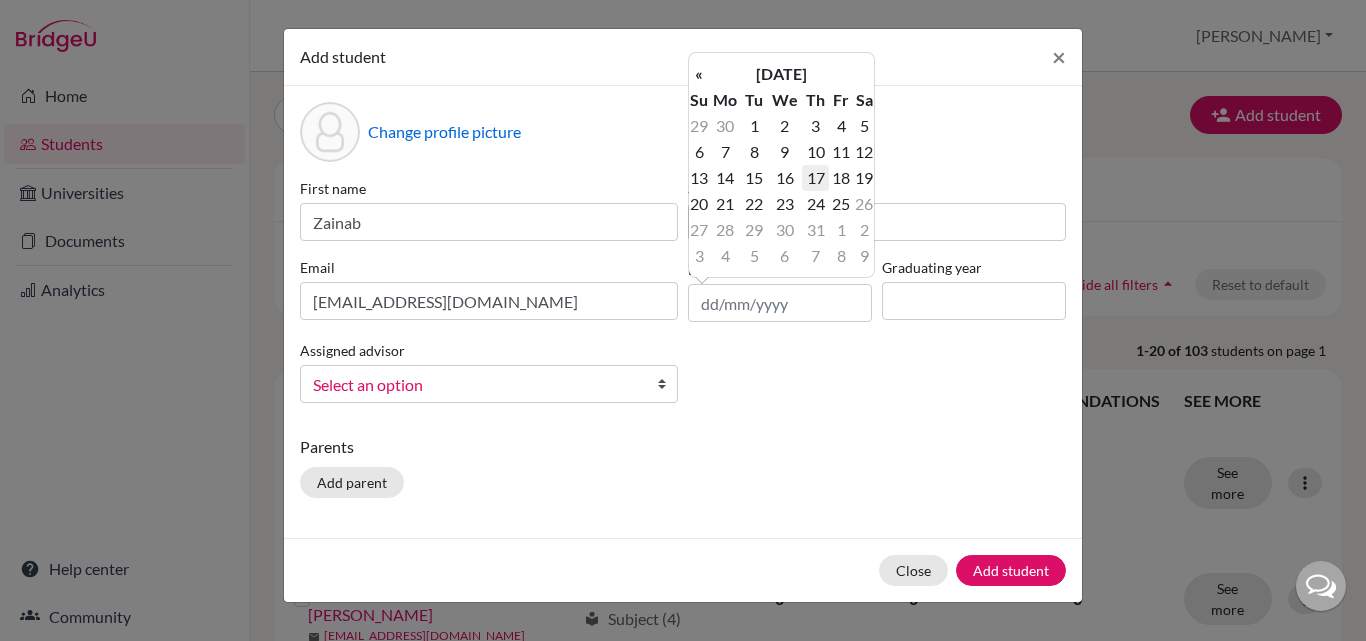 click on "17" at bounding box center (815, 178) 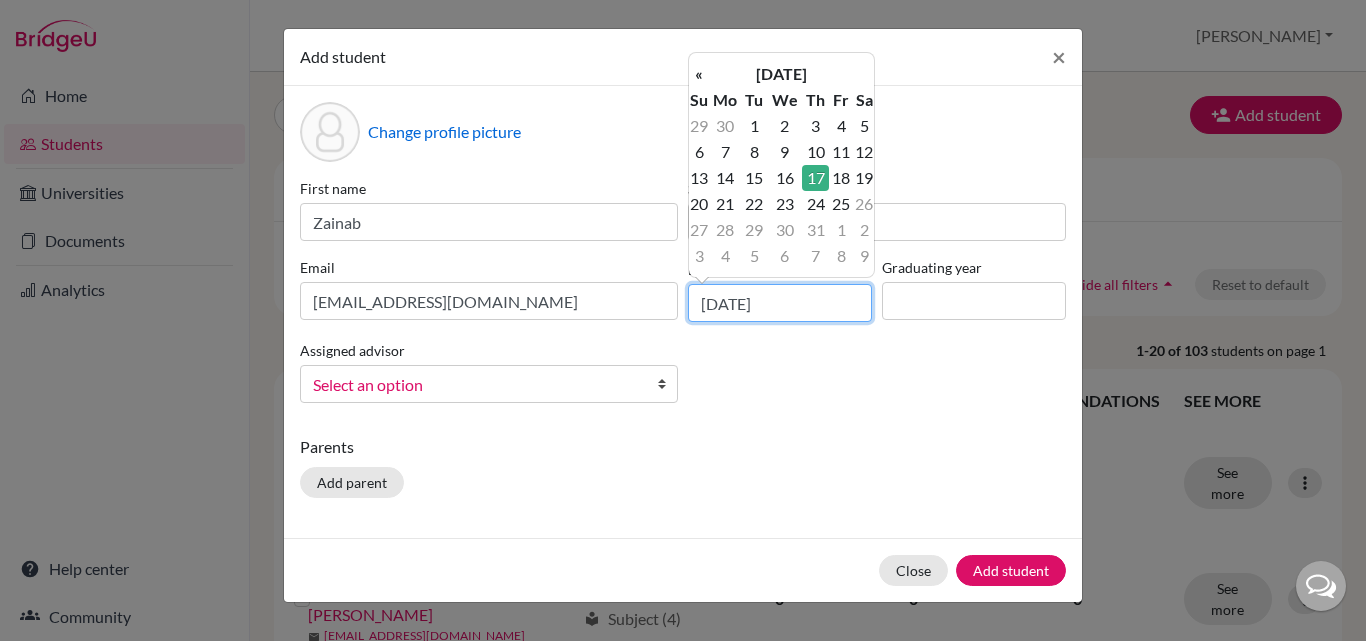 click on "[DATE]" at bounding box center (780, 303) 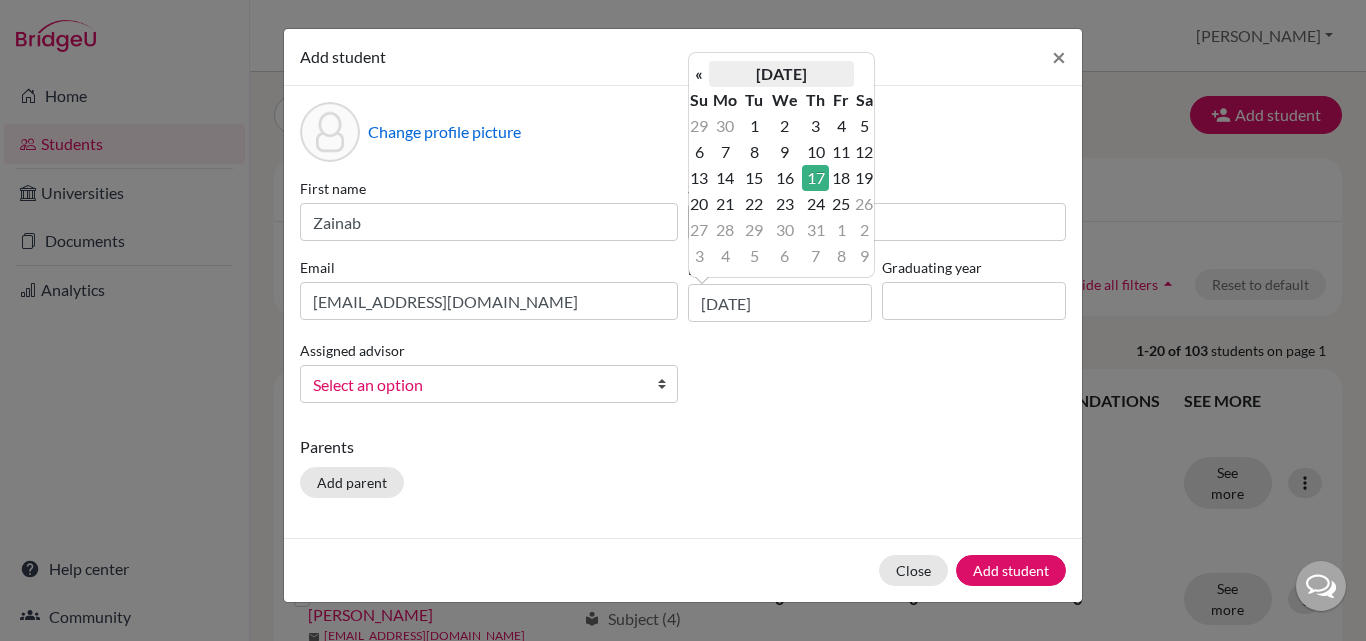 click on "[DATE]" at bounding box center [781, 74] 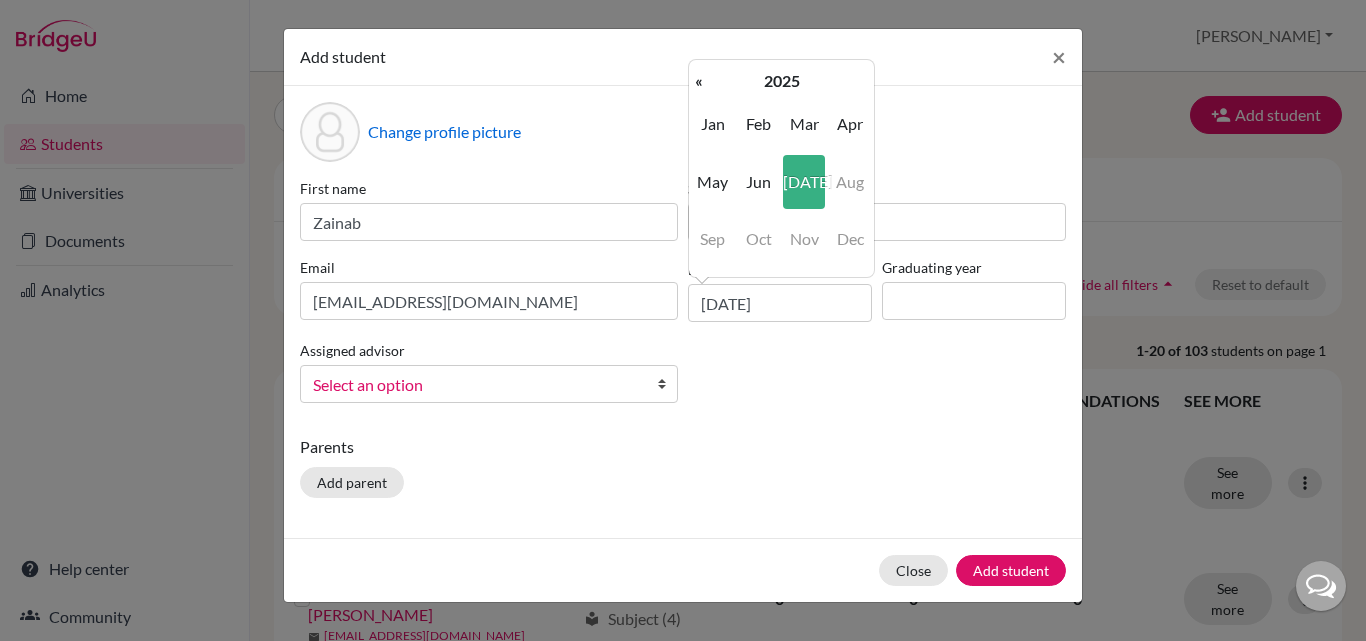 click on "Oct" at bounding box center (759, 239) 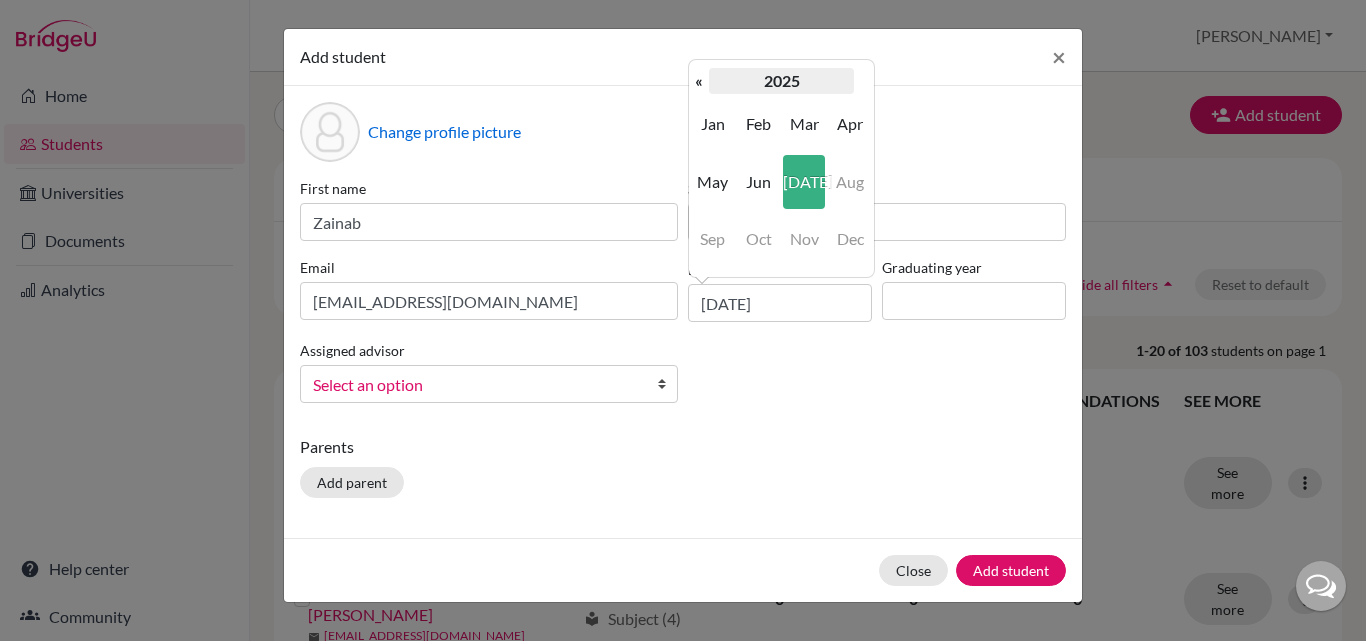 click on "2025" at bounding box center [781, 81] 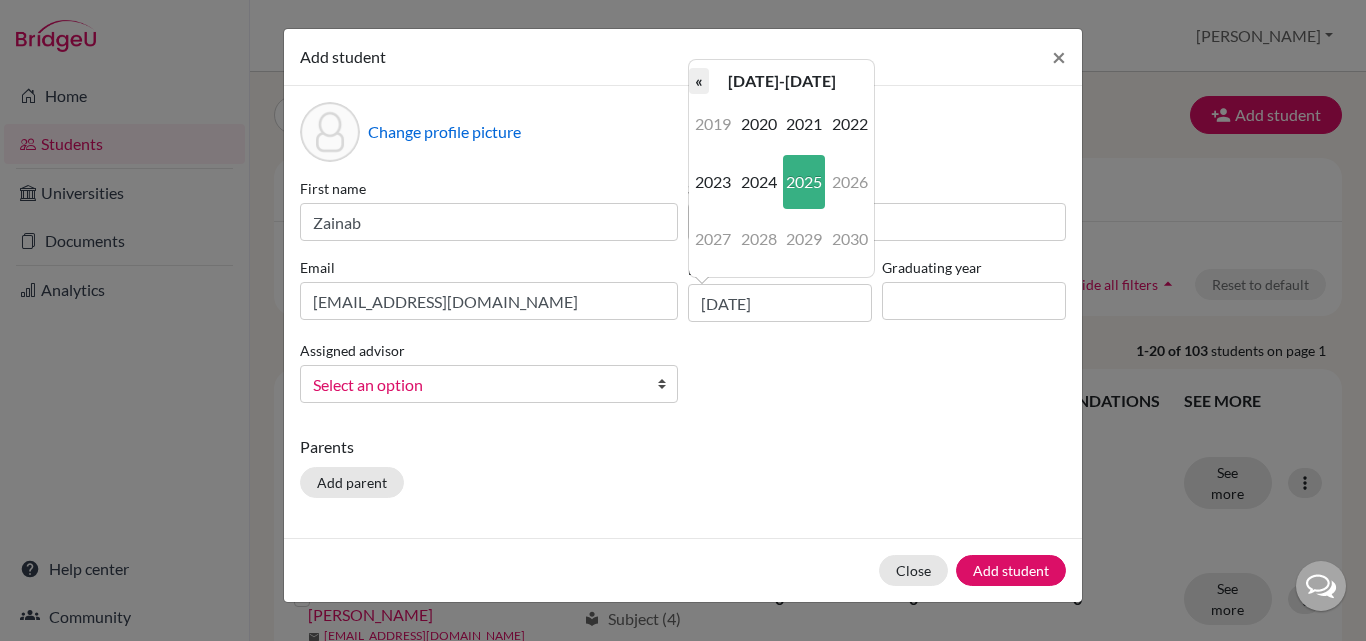 click on "«" at bounding box center [699, 81] 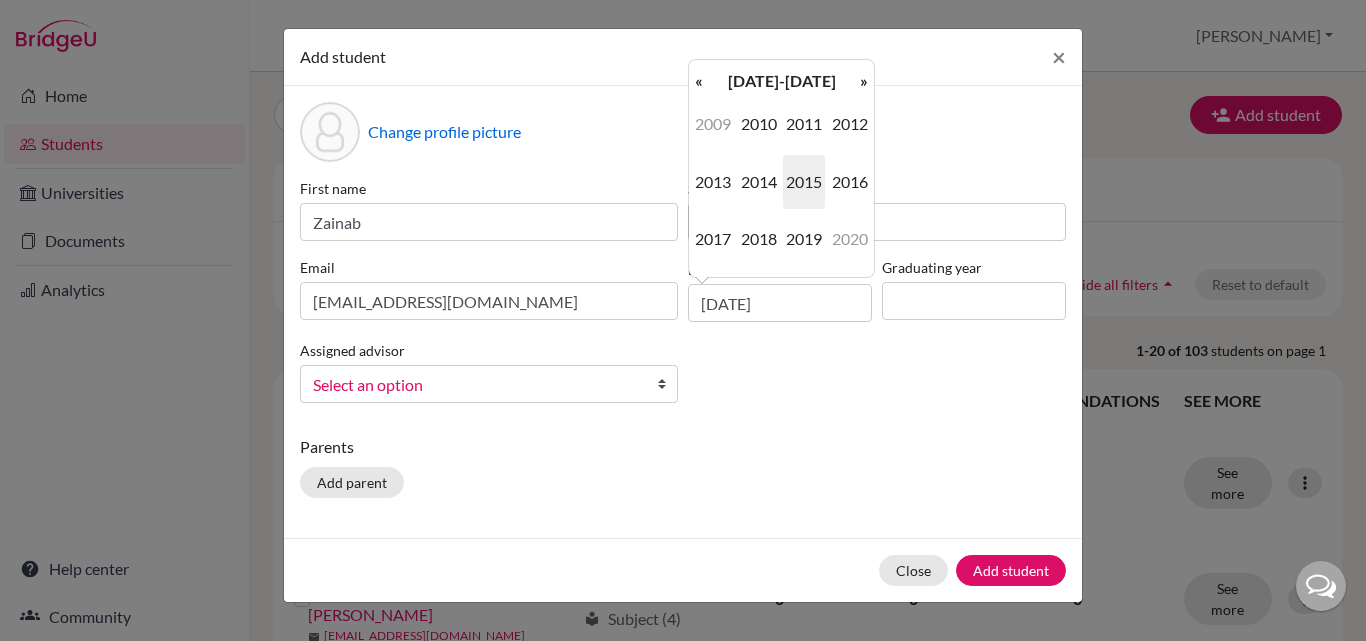 click on "«" at bounding box center (699, 81) 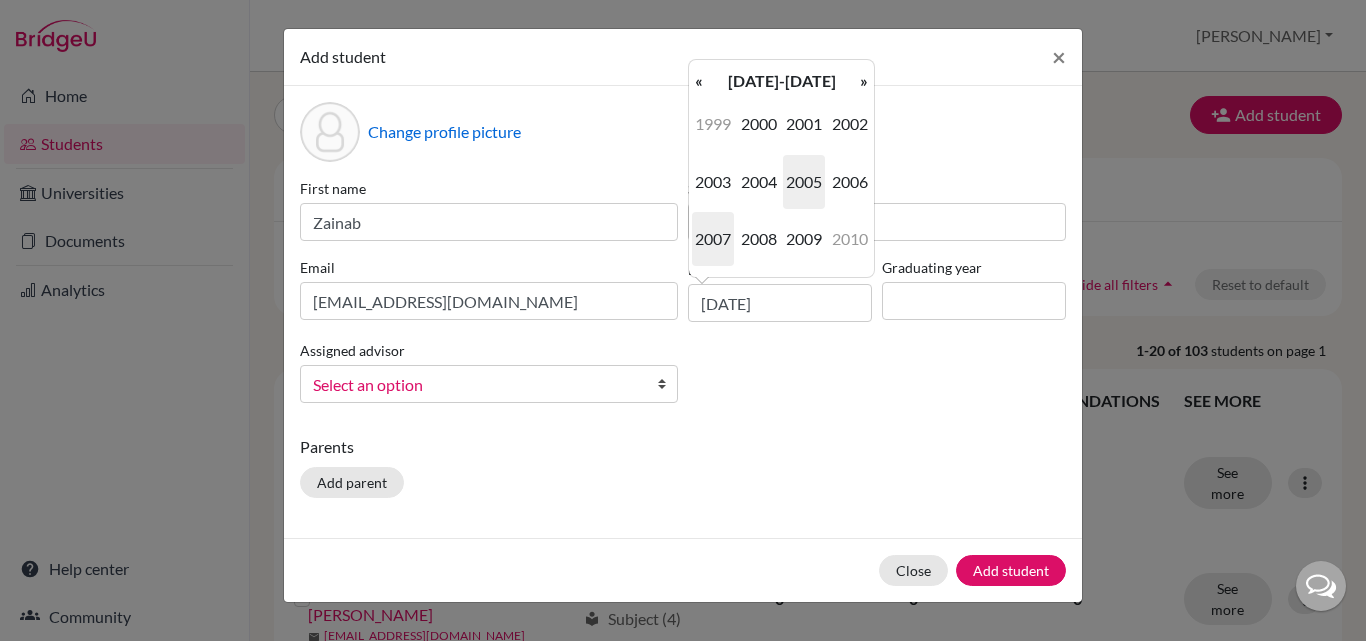 click on "2007" at bounding box center [713, 239] 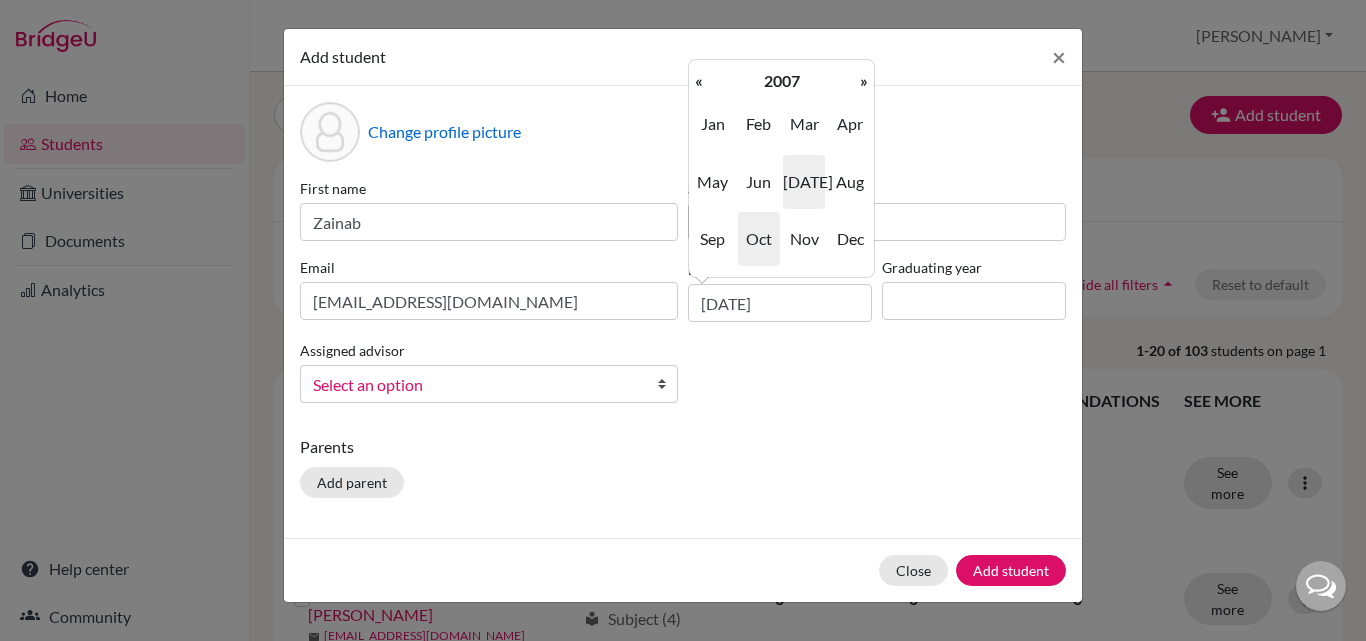 click on "Oct" at bounding box center [759, 239] 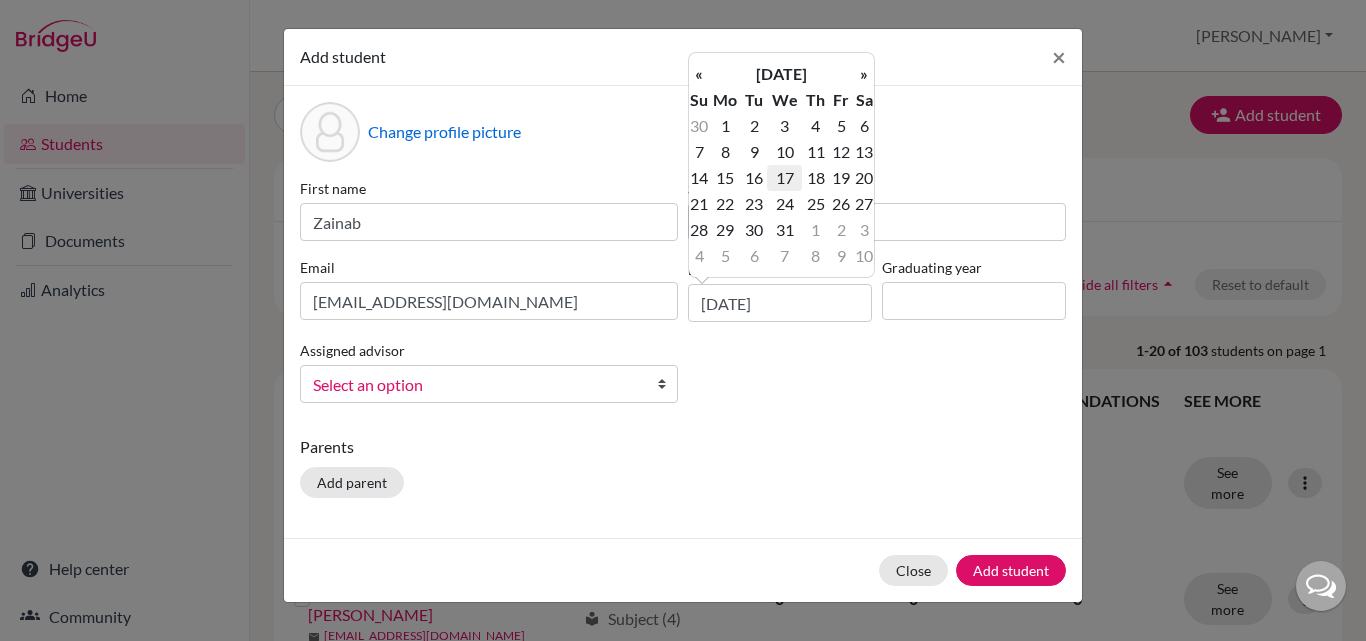 click on "17" at bounding box center (784, 178) 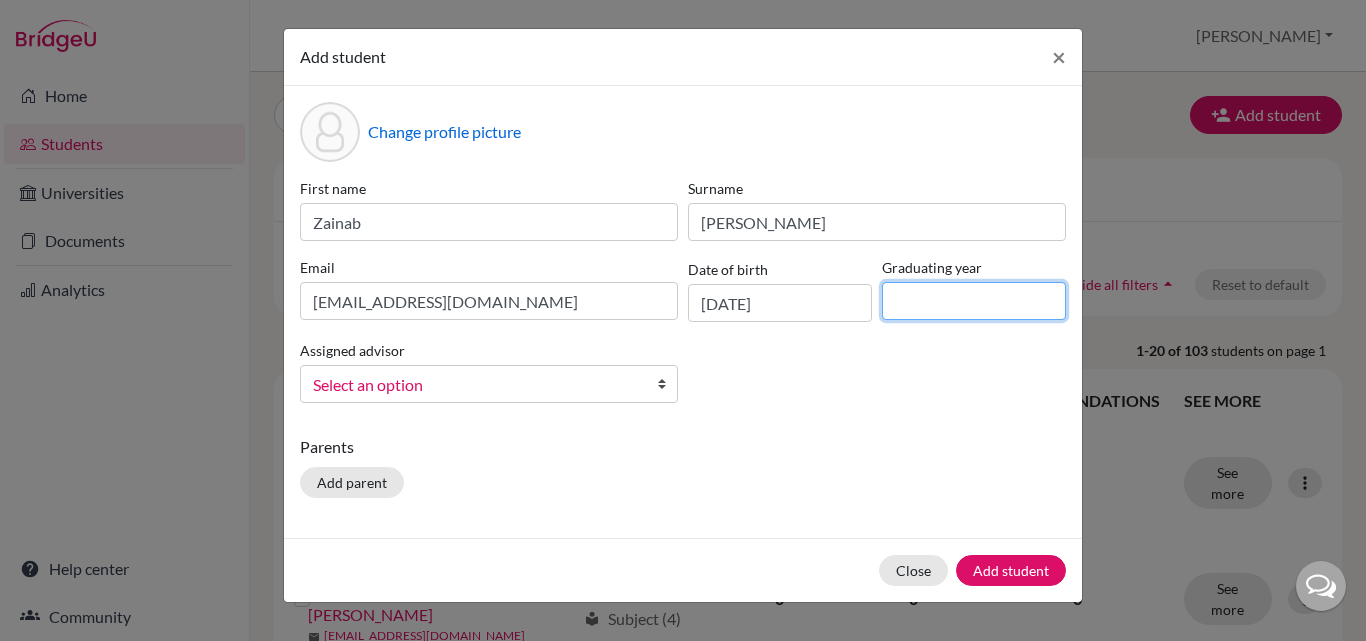 click at bounding box center [974, 301] 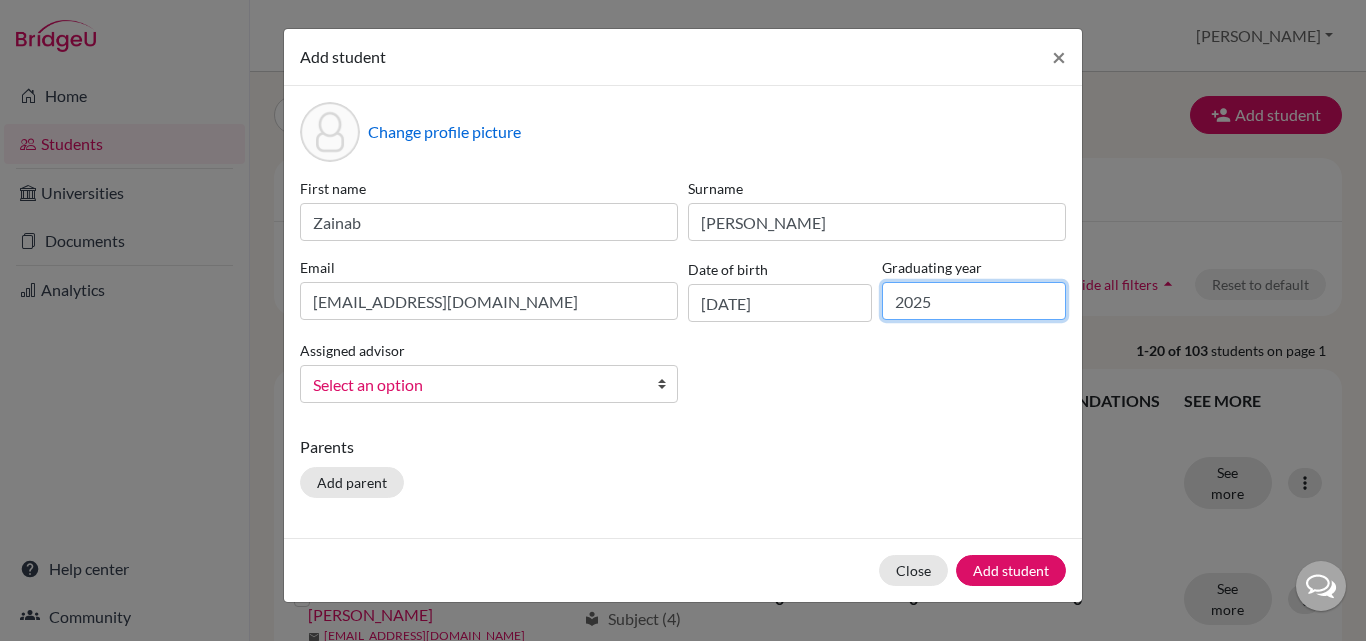 type on "2025" 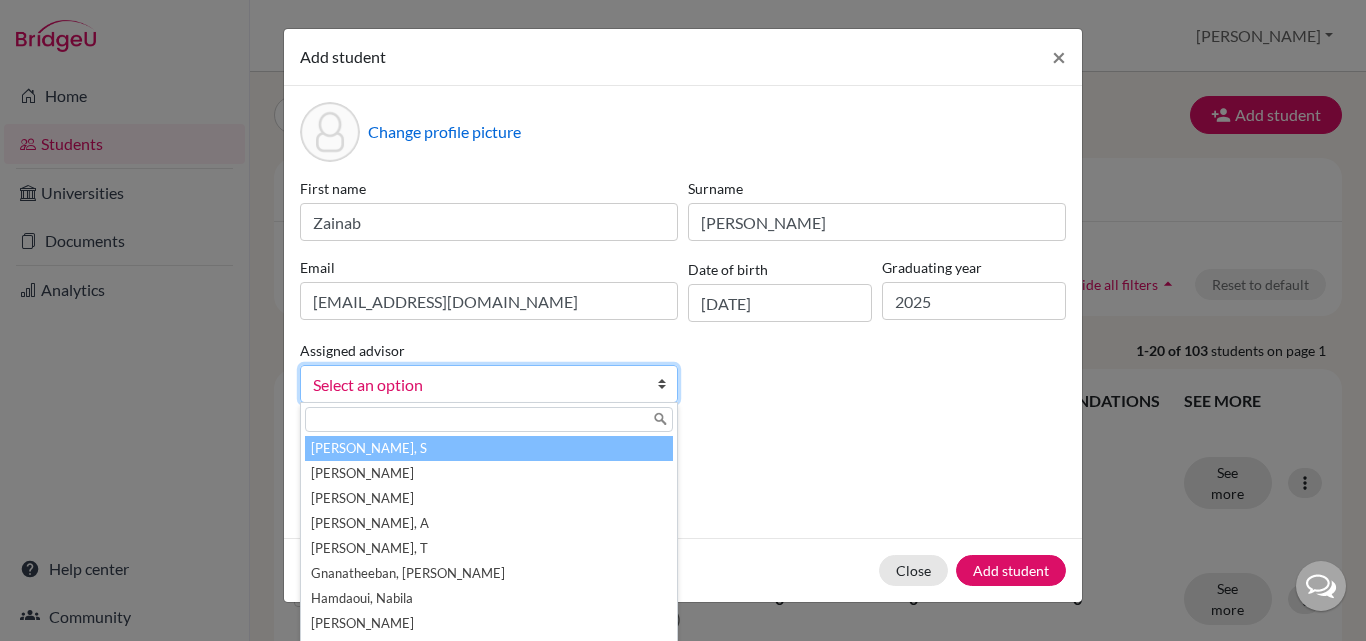 click on "Select an option" at bounding box center (476, 385) 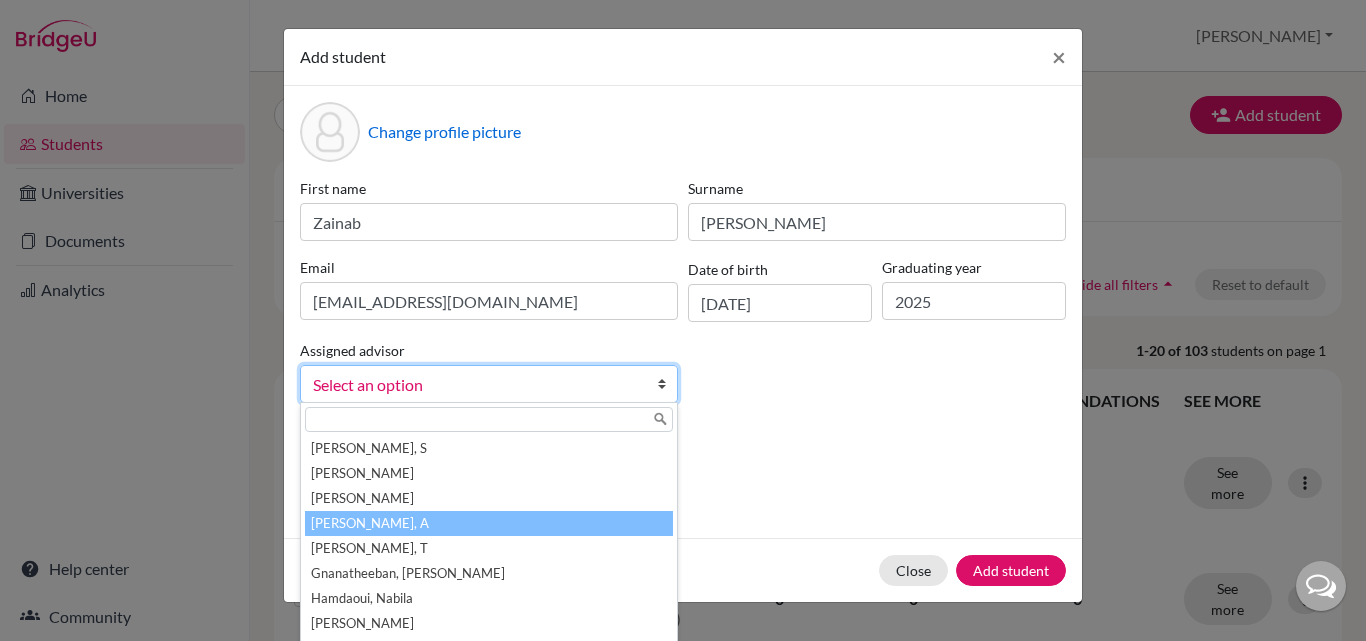 scroll, scrollTop: 29, scrollLeft: 0, axis: vertical 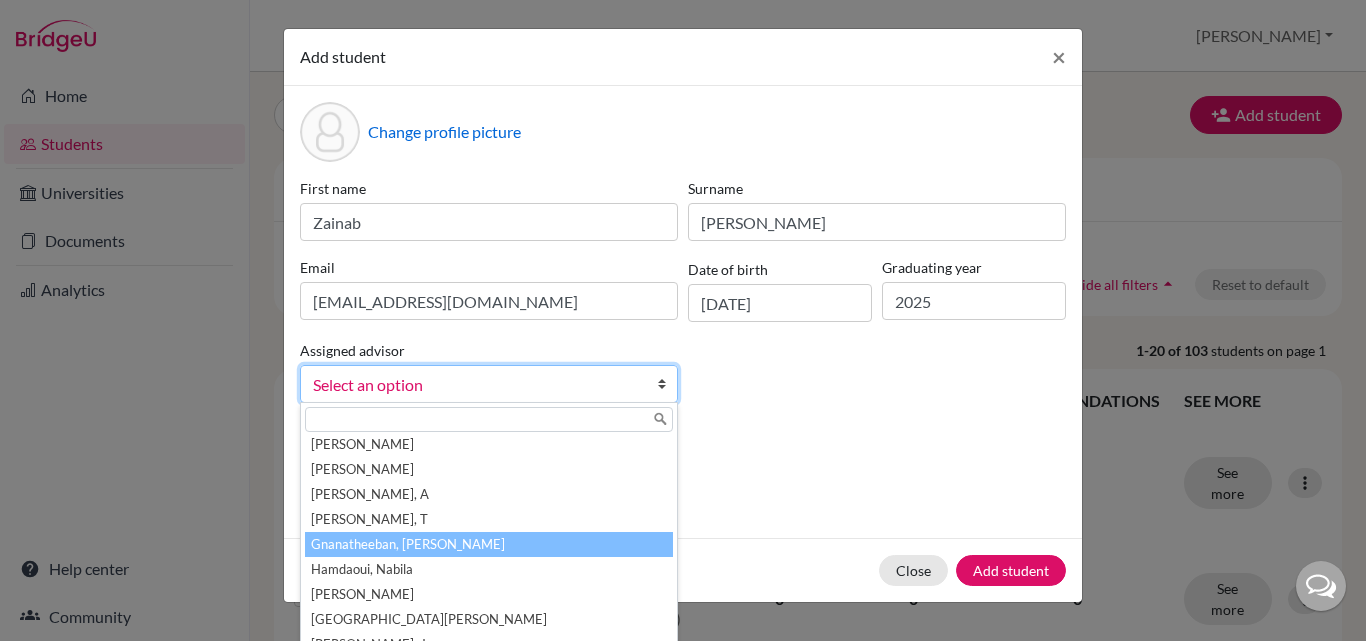 click on "Gnanatheeban, [PERSON_NAME]" at bounding box center [489, 544] 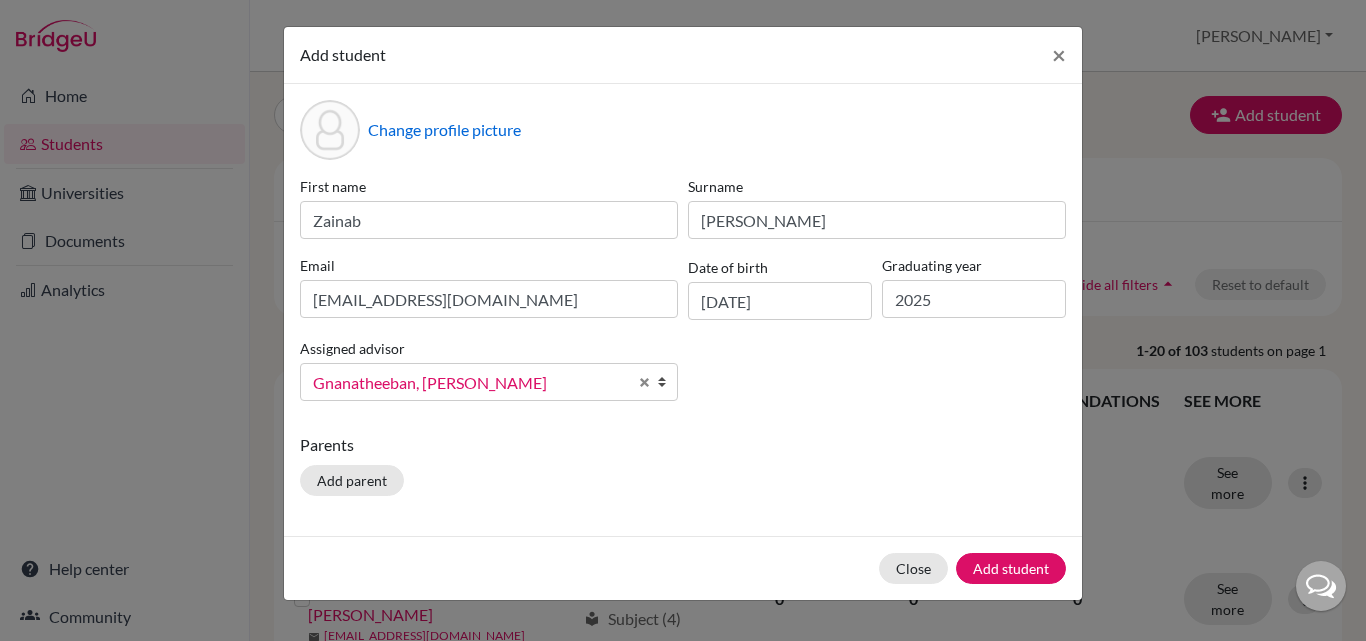 scroll, scrollTop: 0, scrollLeft: 0, axis: both 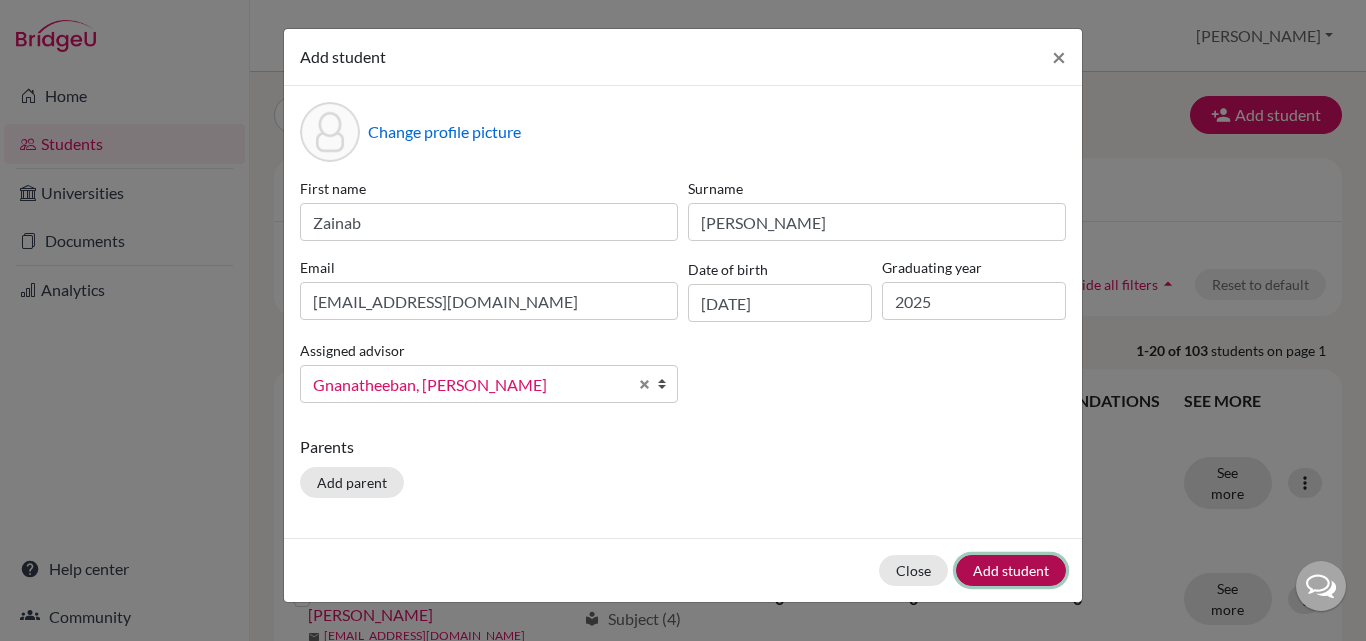 click on "Add student" at bounding box center (1011, 570) 